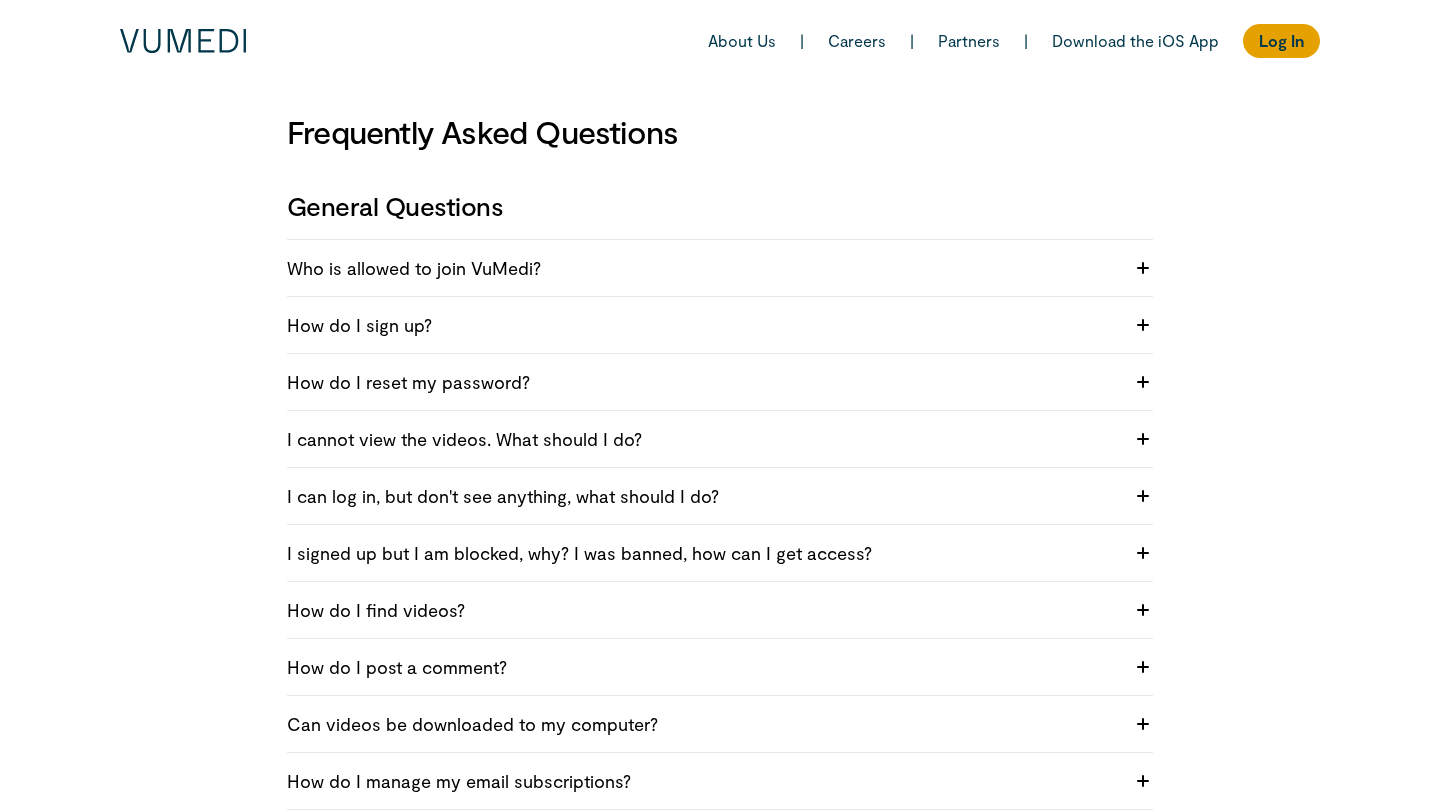 scroll, scrollTop: 0, scrollLeft: 0, axis: both 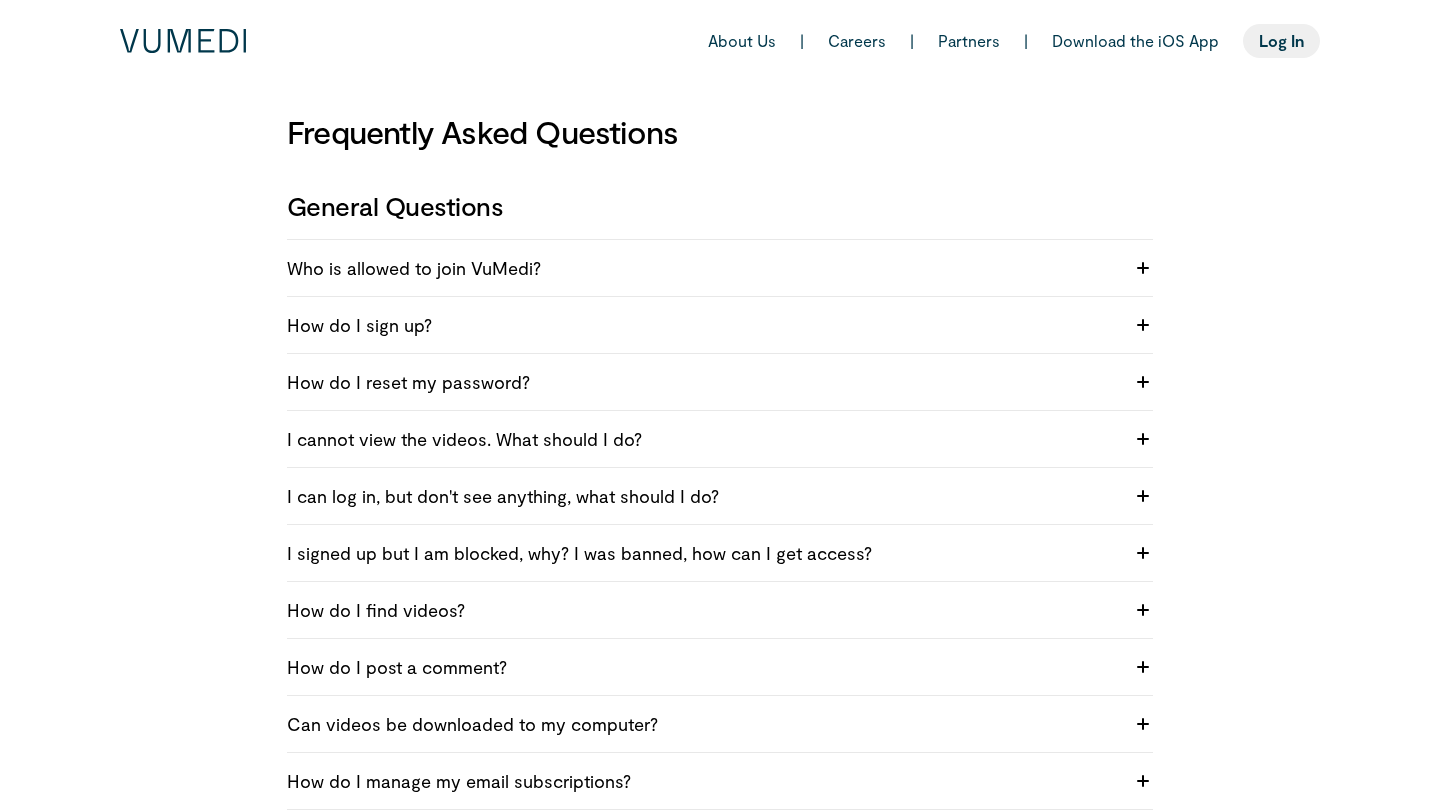 click on "Log In" at bounding box center (1281, 40) 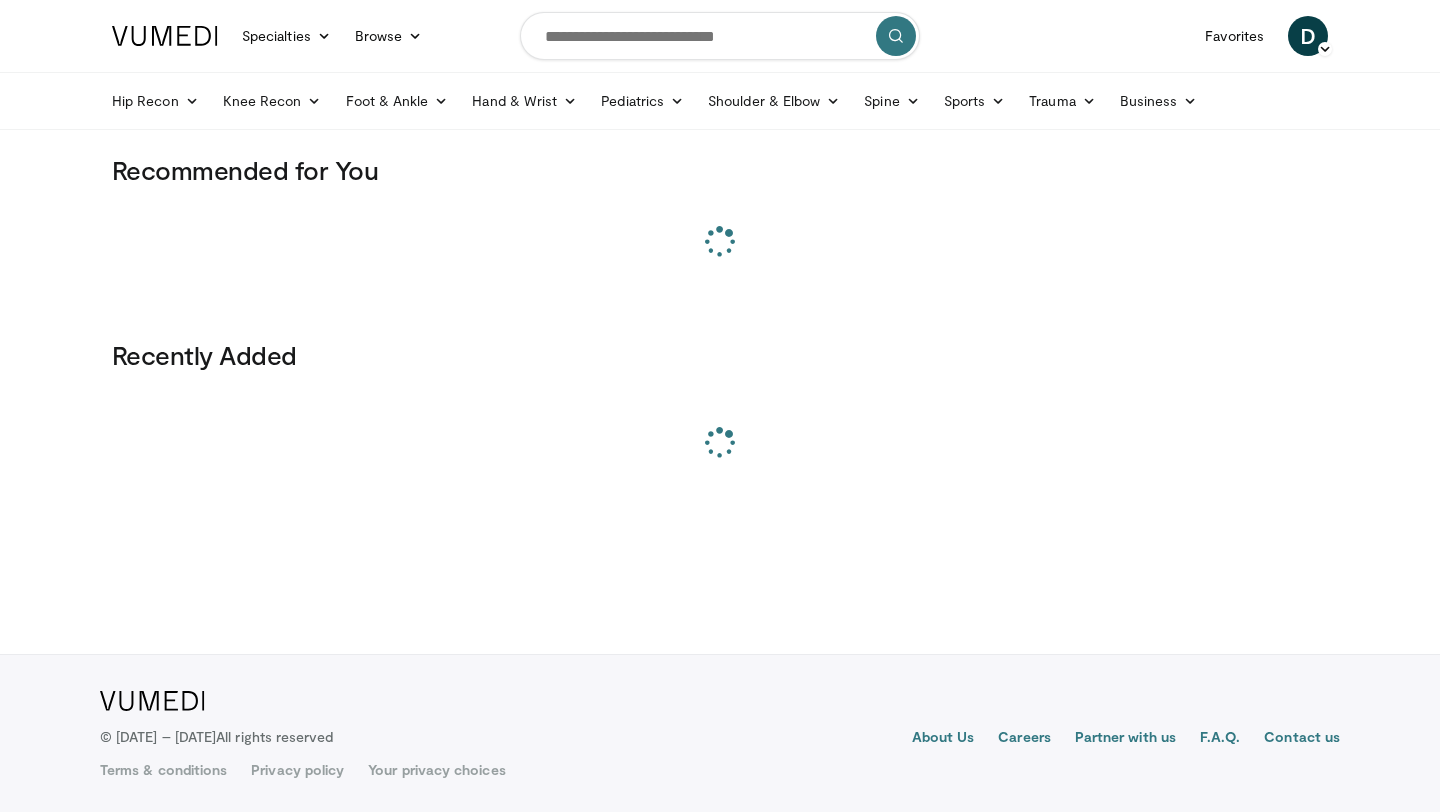 scroll, scrollTop: 0, scrollLeft: 0, axis: both 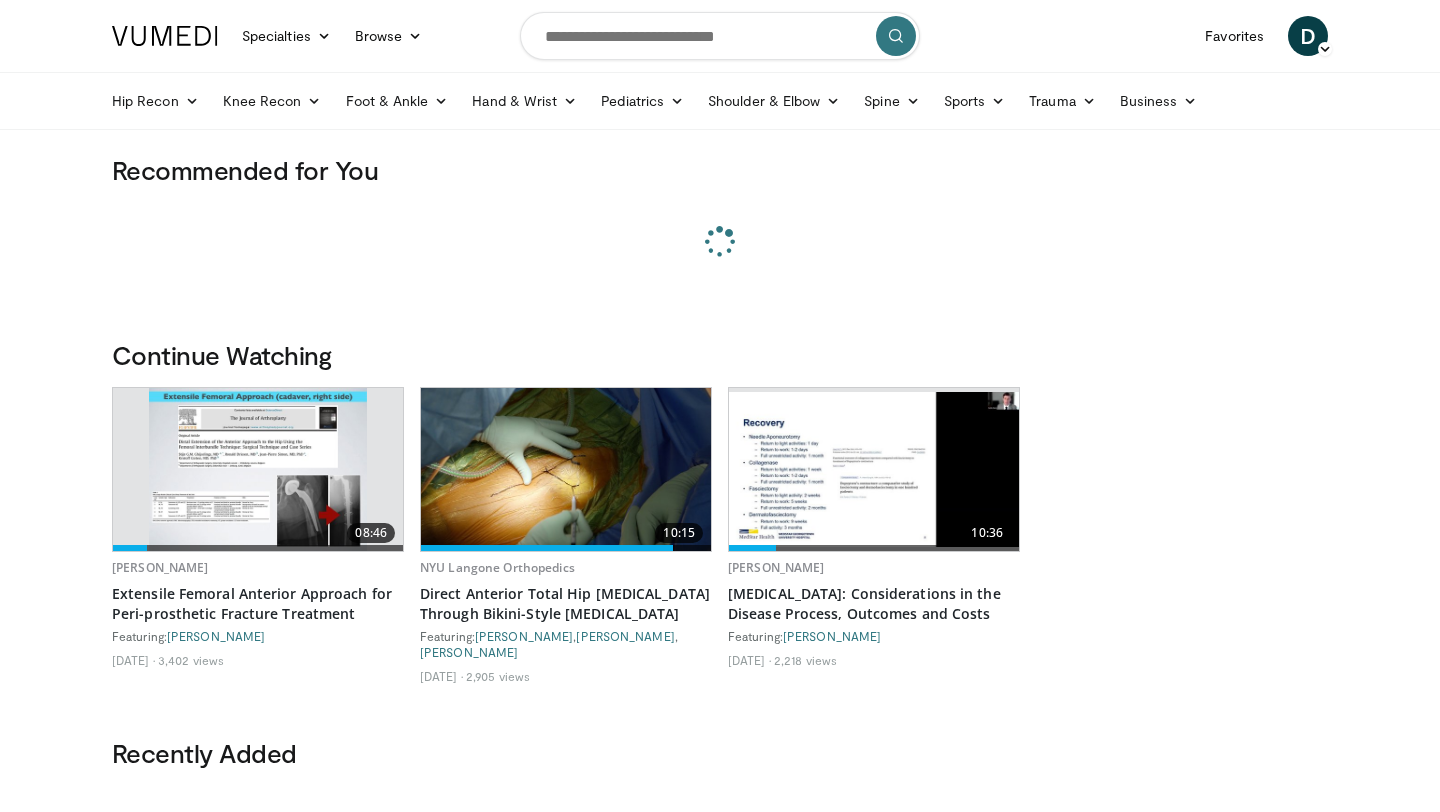 click at bounding box center [720, 36] 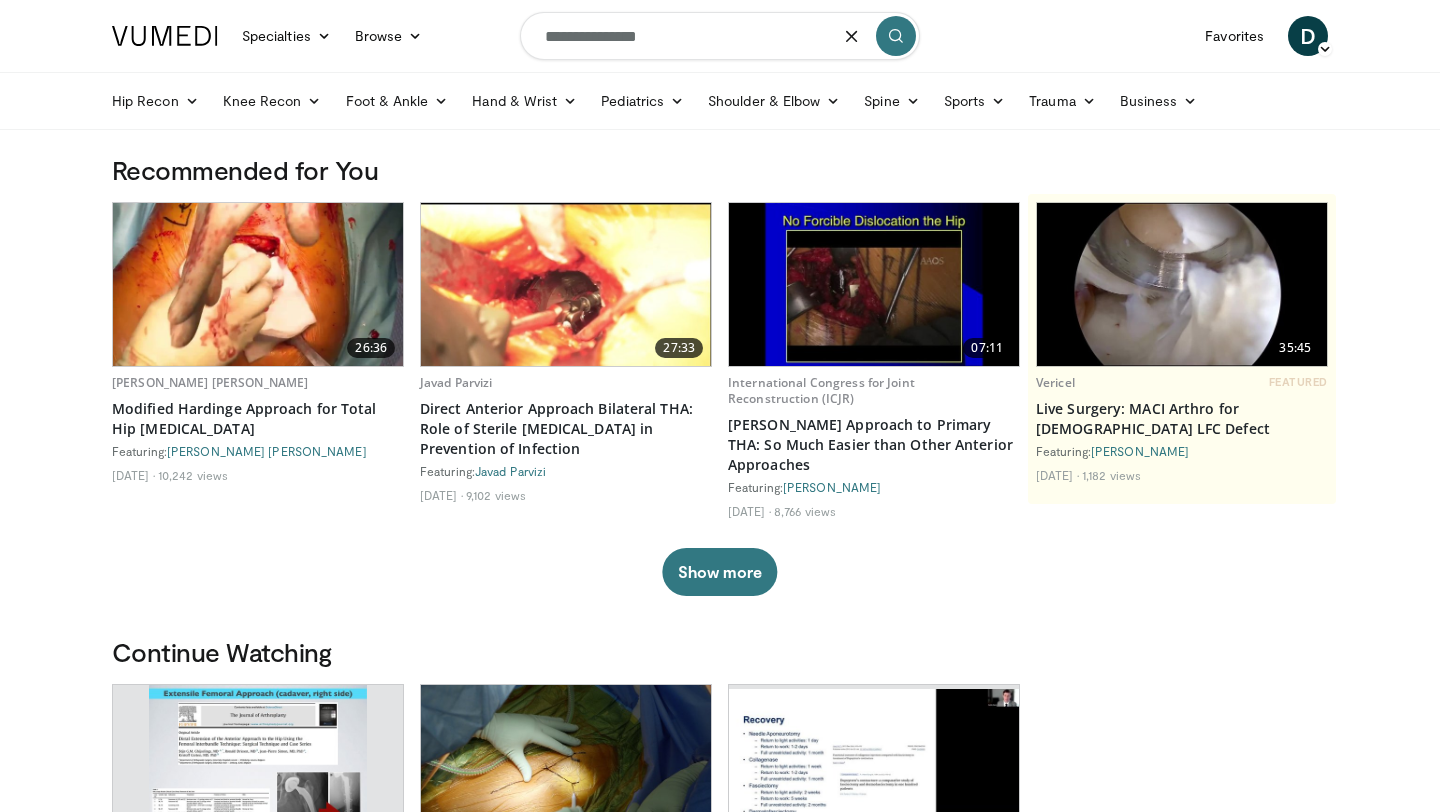 type on "**********" 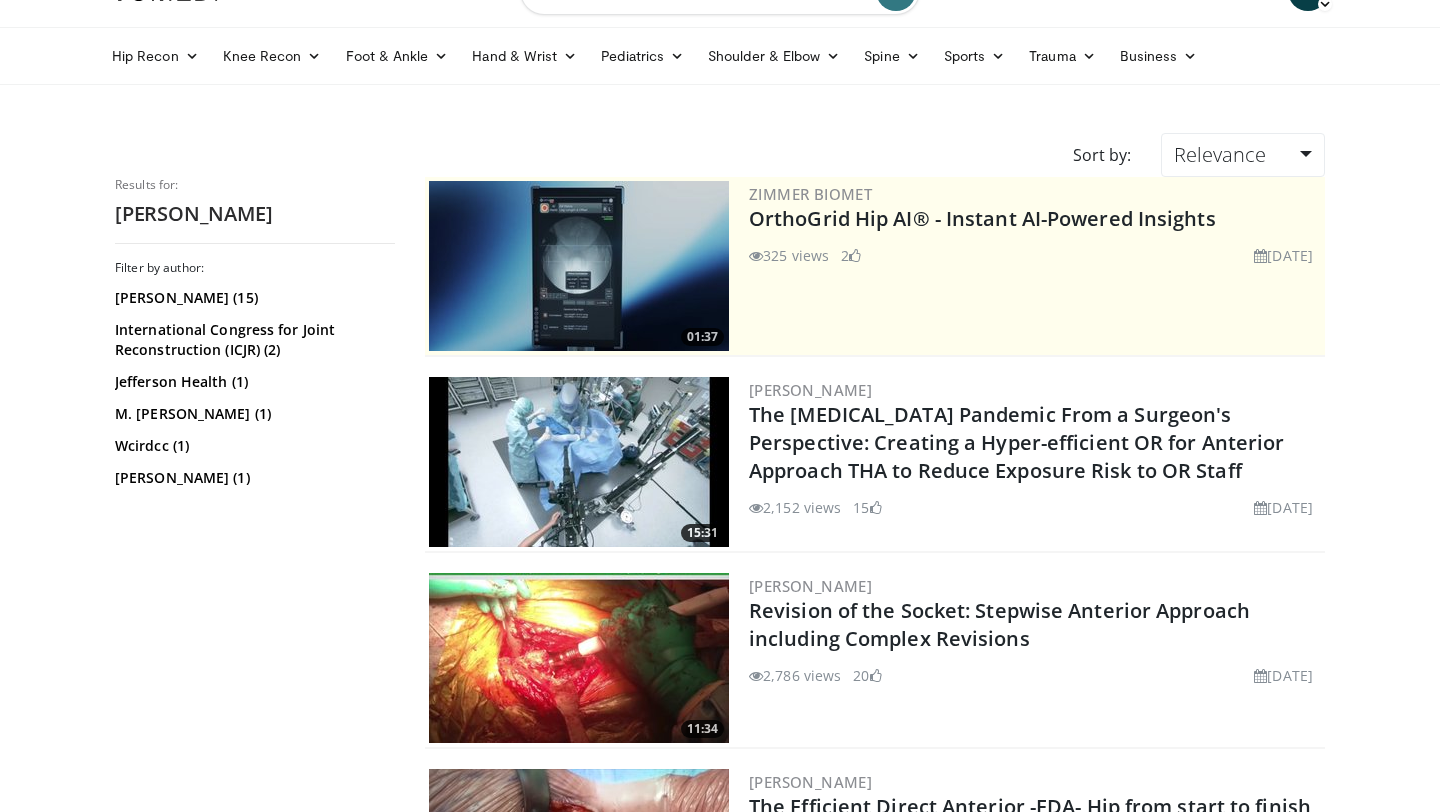 scroll, scrollTop: 0, scrollLeft: 0, axis: both 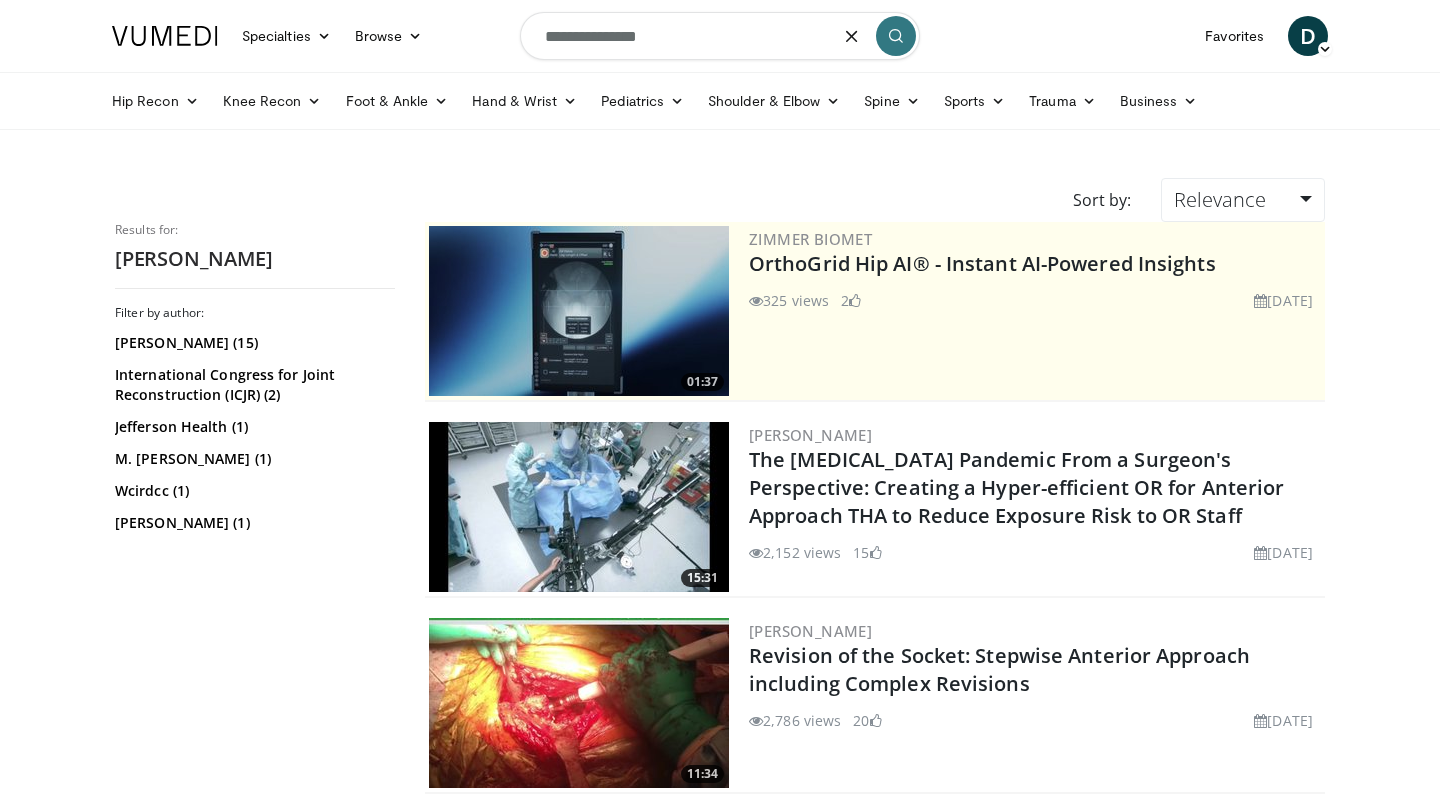 drag, startPoint x: 665, startPoint y: 50, endPoint x: 498, endPoint y: -16, distance: 179.56892 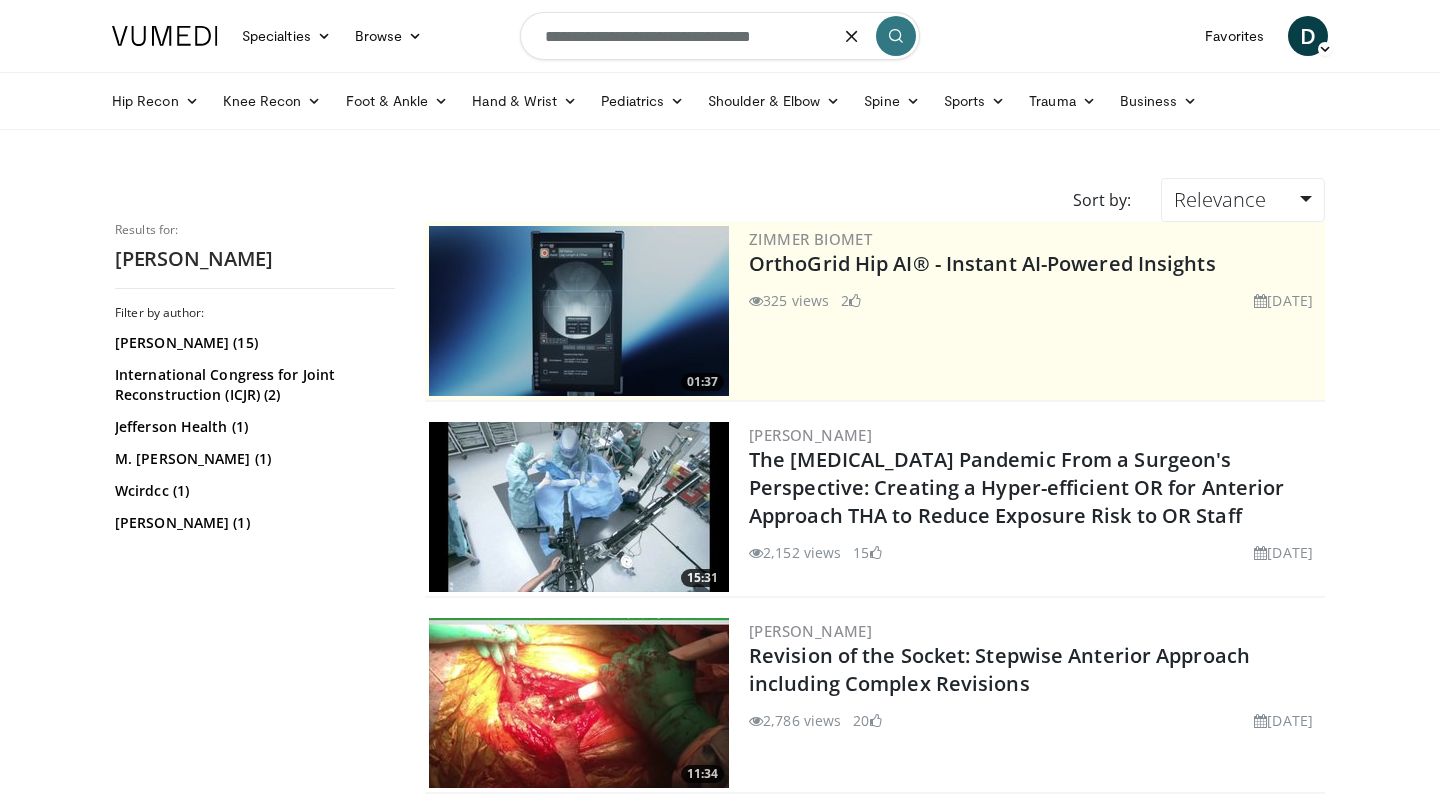 type on "**********" 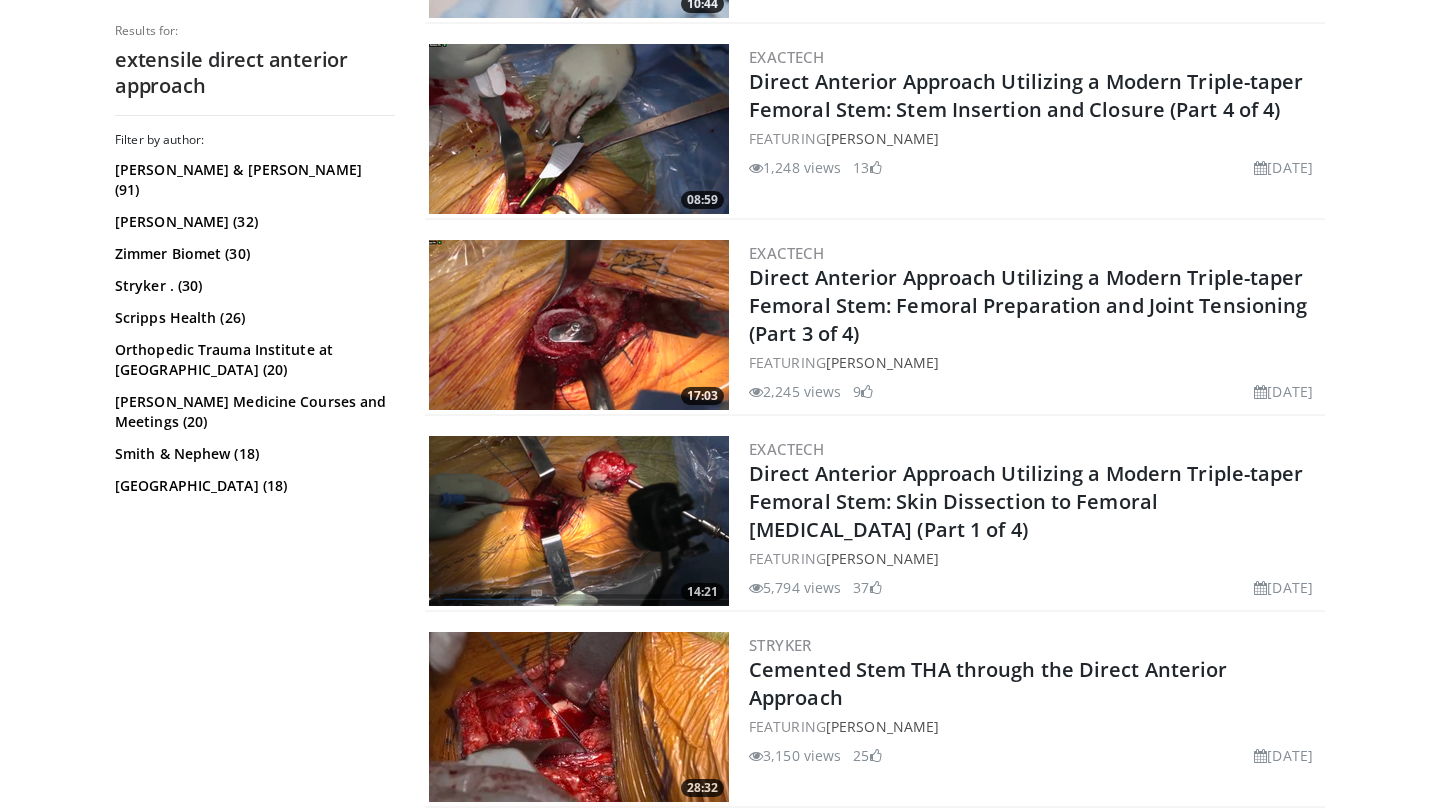 scroll, scrollTop: 3313, scrollLeft: 0, axis: vertical 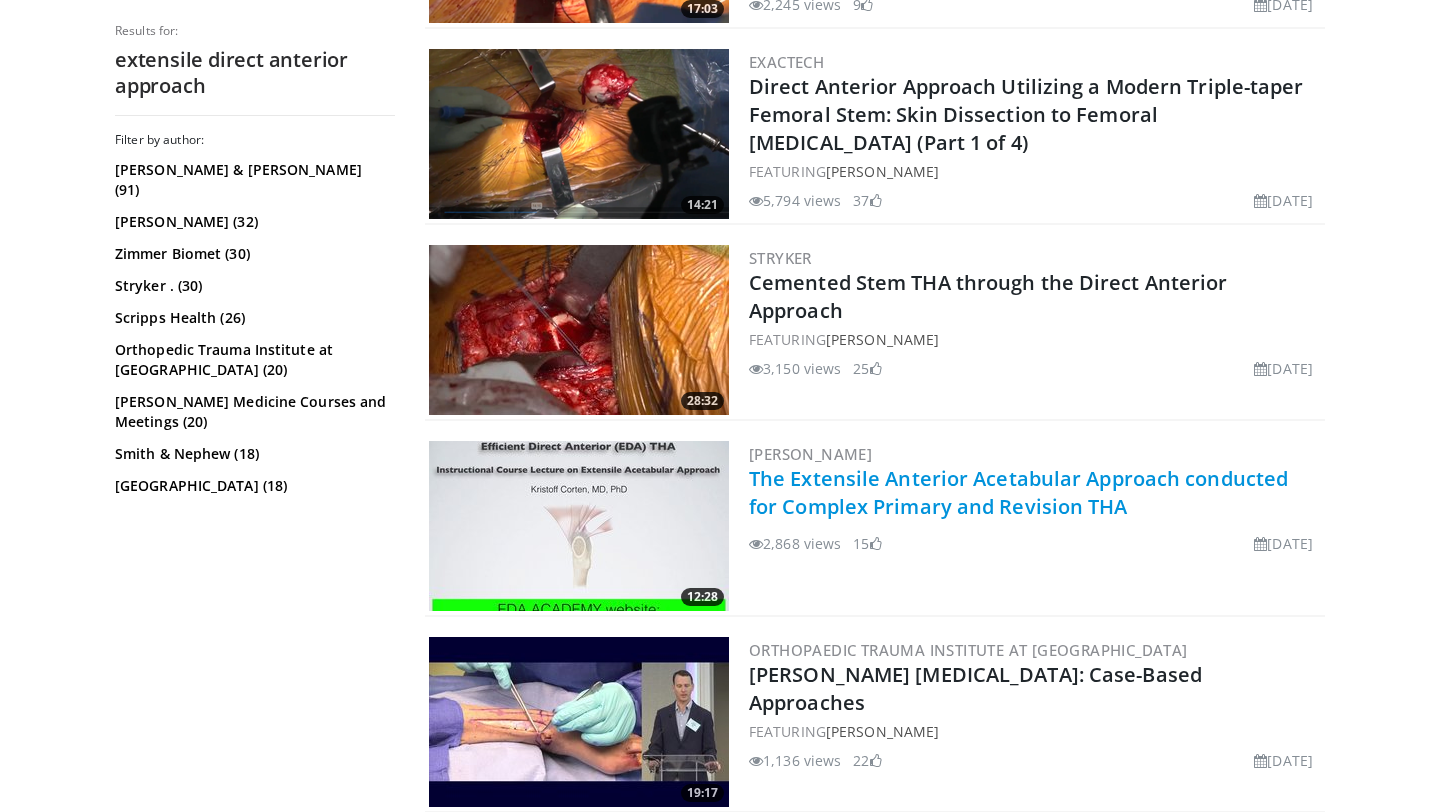 click on "The Extensile Anterior Acetabular Approach conducted for Complex Primary and Revision THA" at bounding box center (1018, 492) 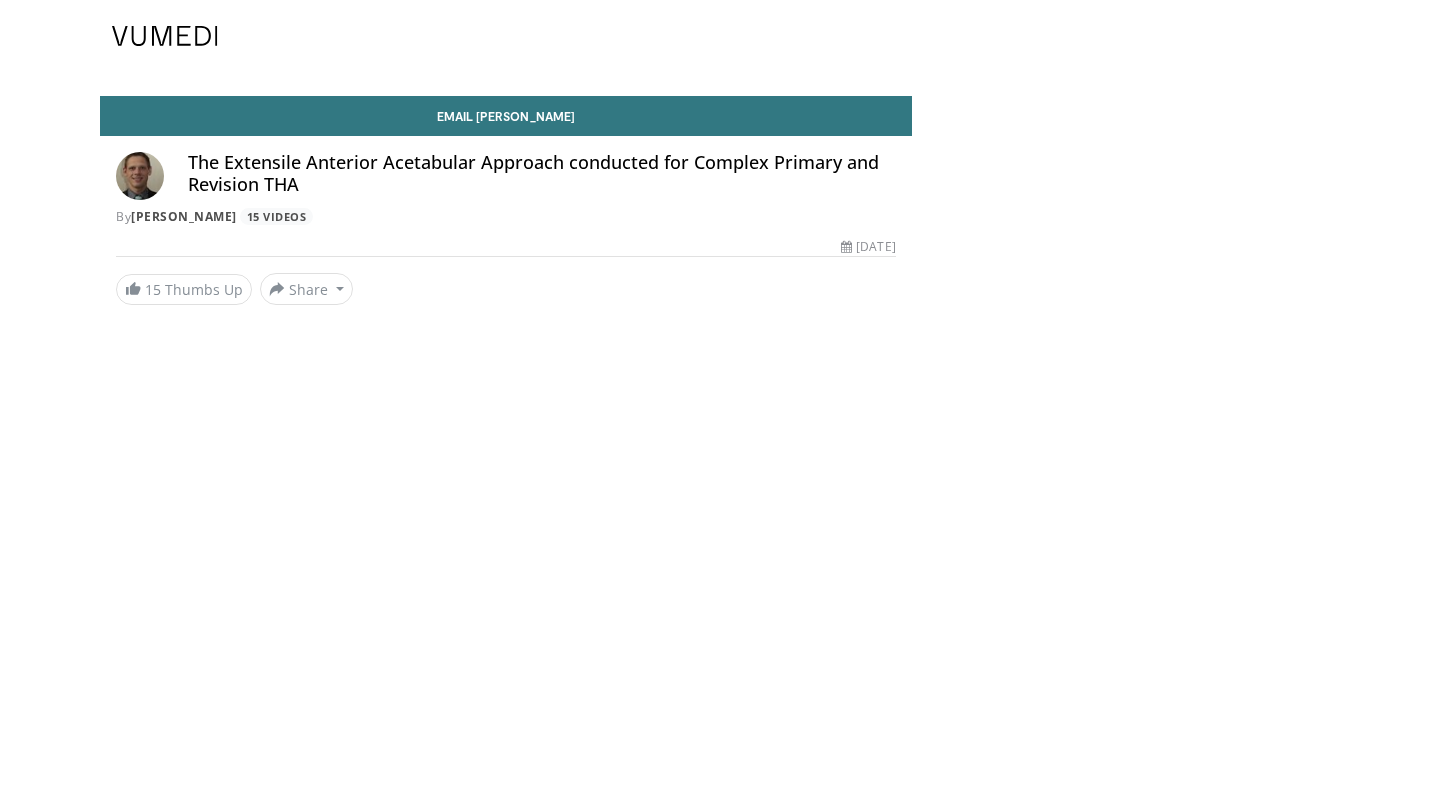 scroll, scrollTop: 0, scrollLeft: 0, axis: both 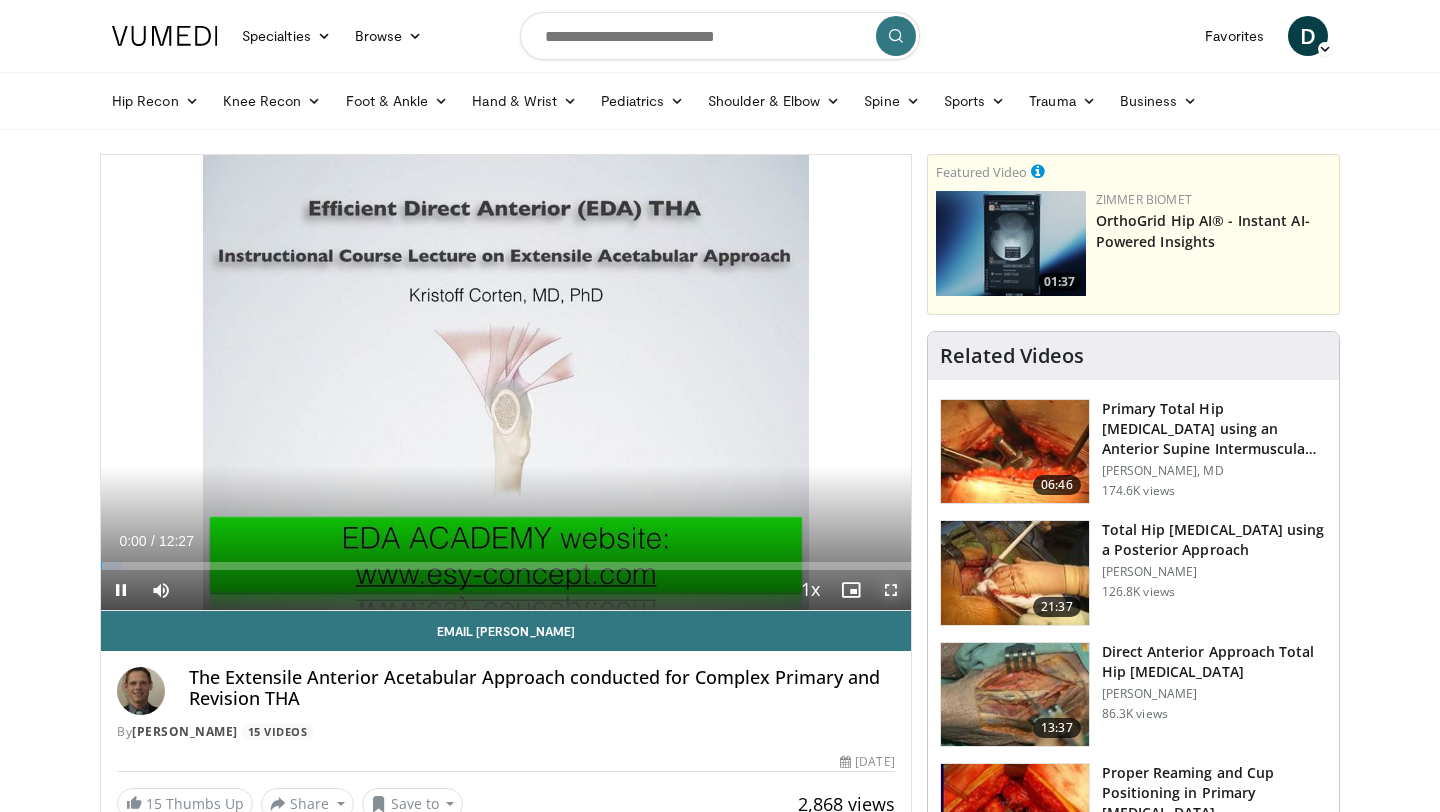 click at bounding box center [891, 590] 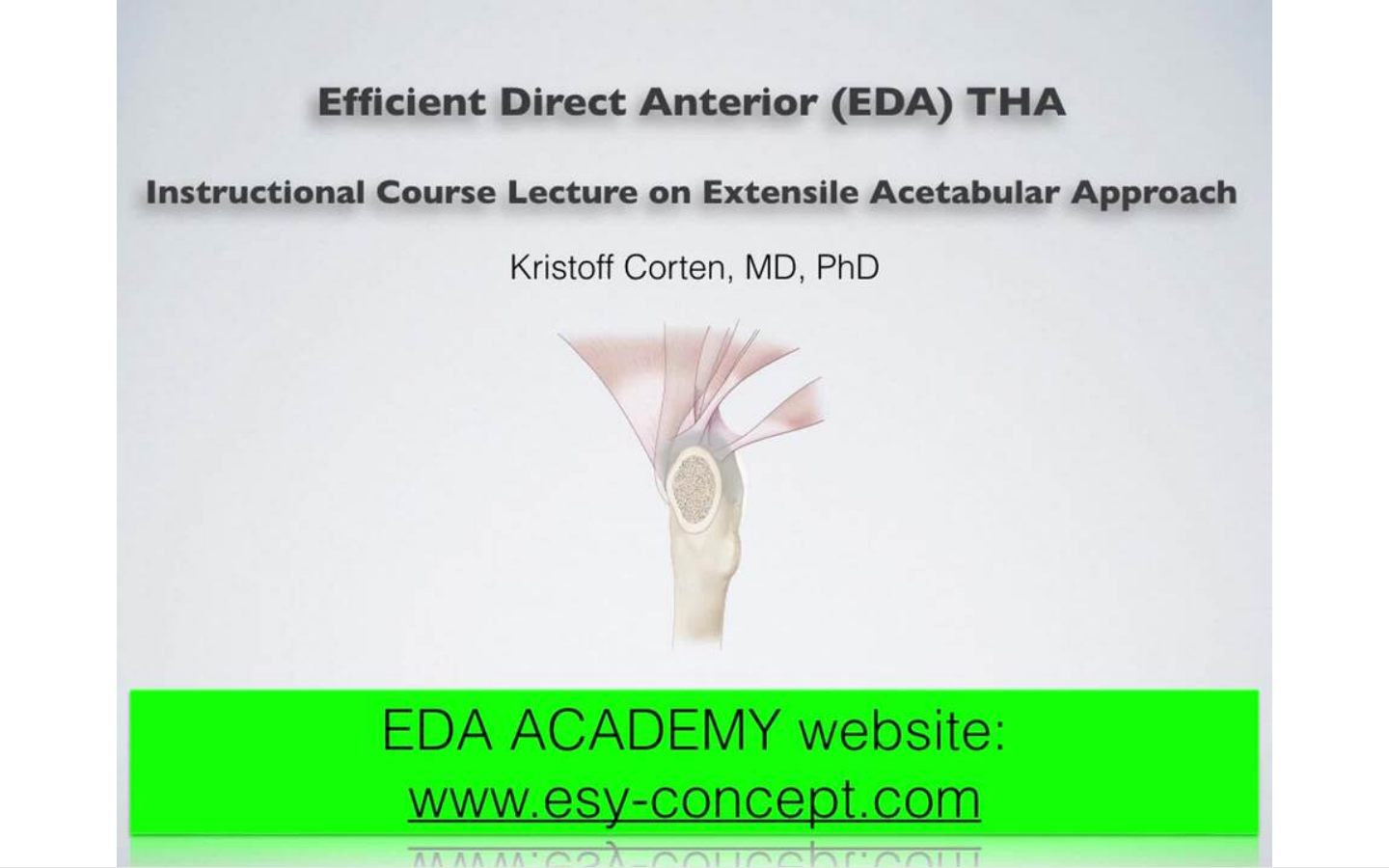 click on "10 seconds
Tap to unmute" at bounding box center (694, 433) 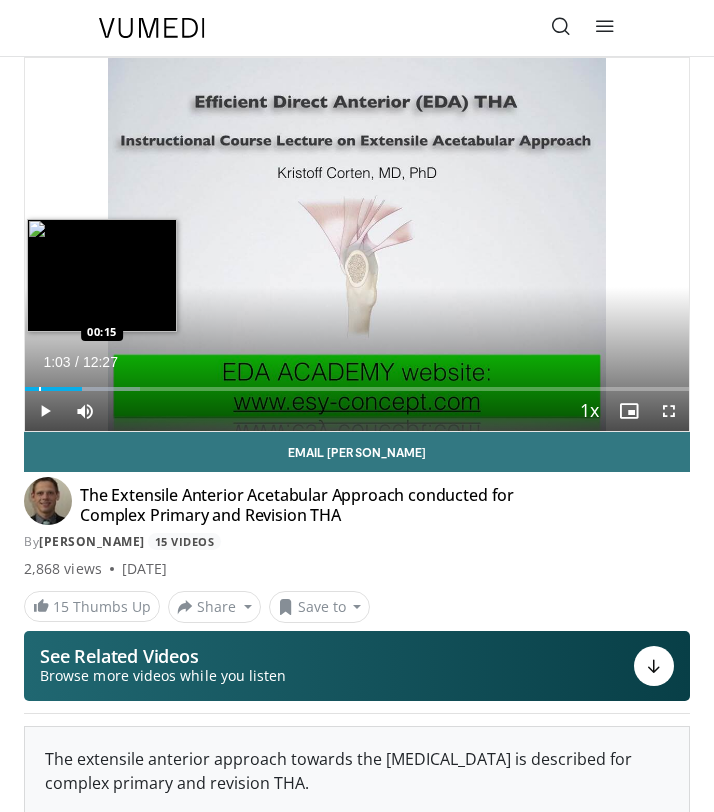 click on "01:03" at bounding box center [53, 389] 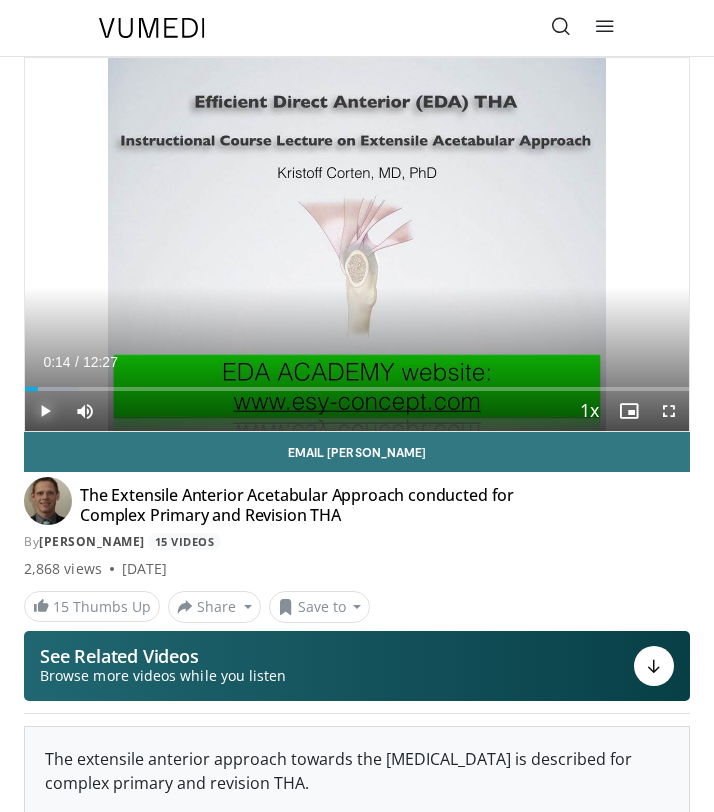 click at bounding box center [45, 411] 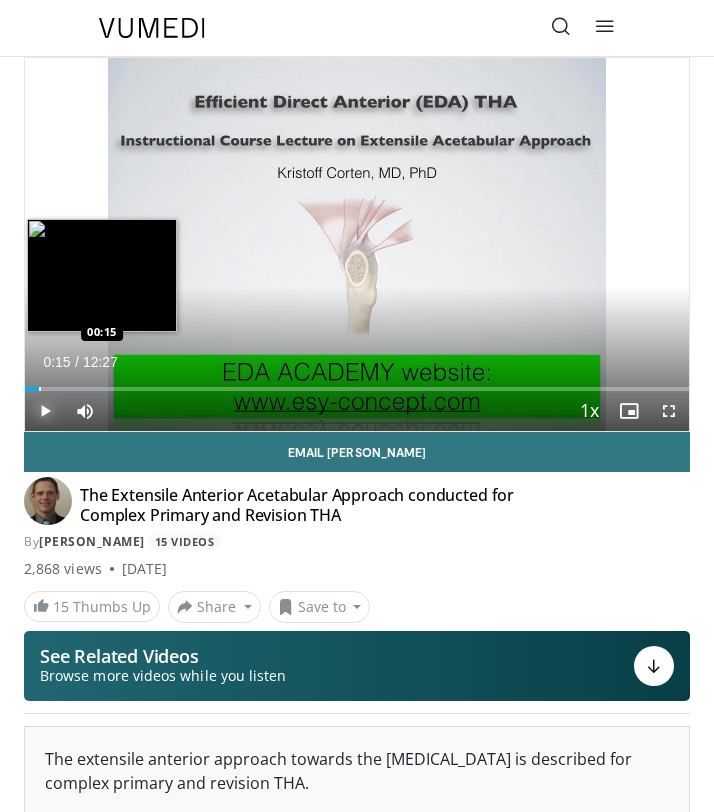 click at bounding box center (40, 389) 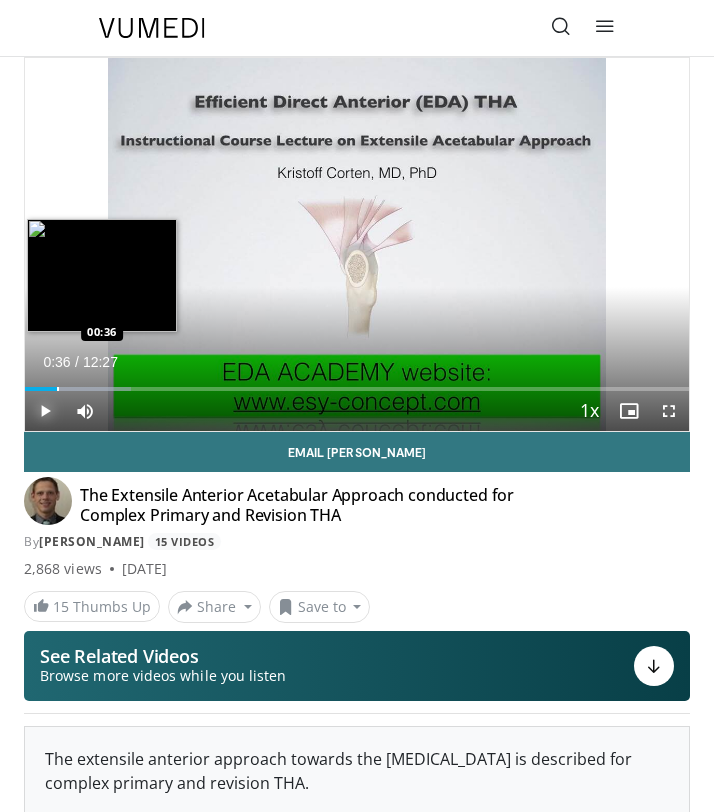 click on "Loaded :  16.01% 00:36 00:36" at bounding box center [357, 381] 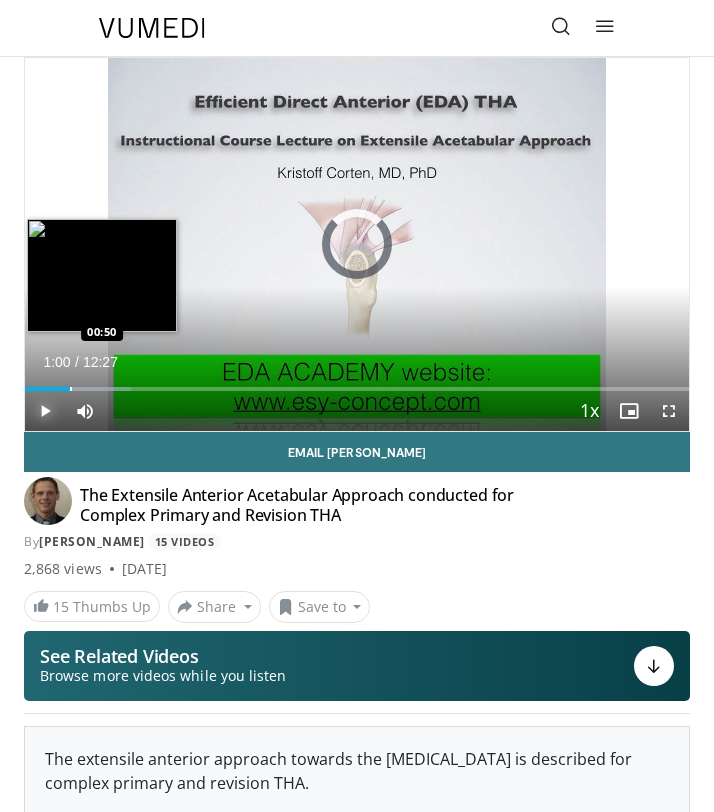 click on "Loaded :  16.01% 01:00 00:50" at bounding box center [357, 381] 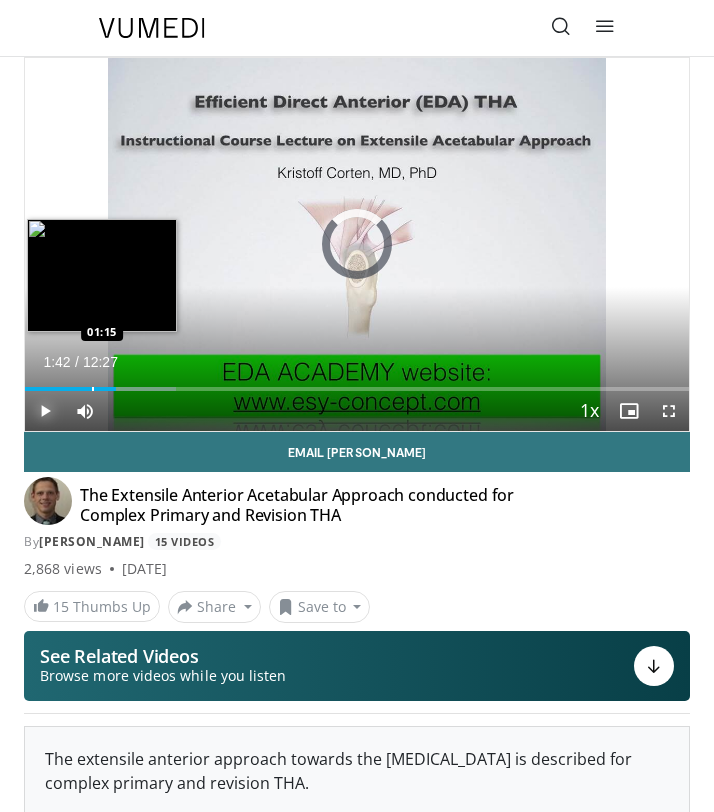 click at bounding box center [93, 389] 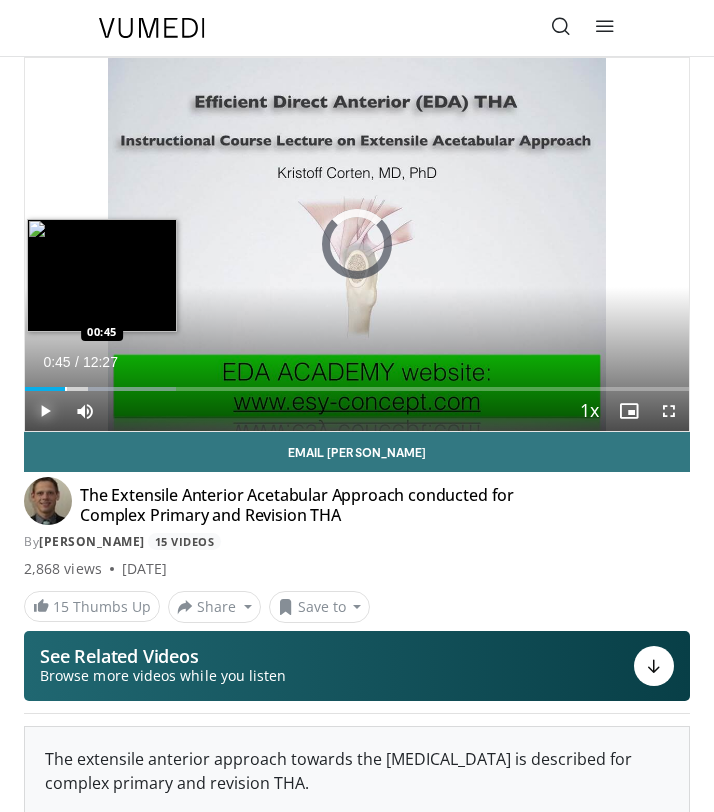 click on "Loaded :  22.69% 00:45 00:45" at bounding box center [357, 381] 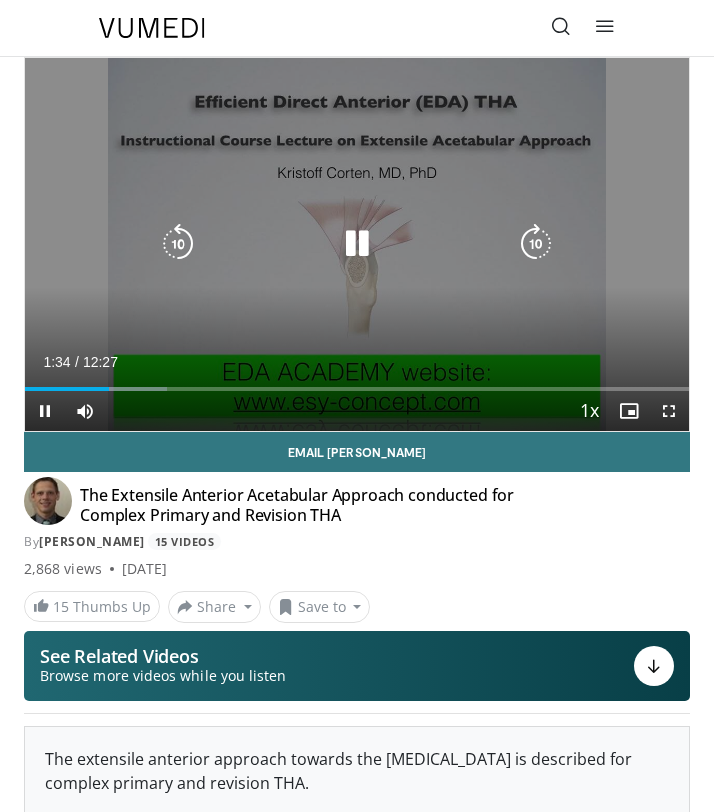 click on "10 seconds
Tap to unmute" at bounding box center (357, 244) 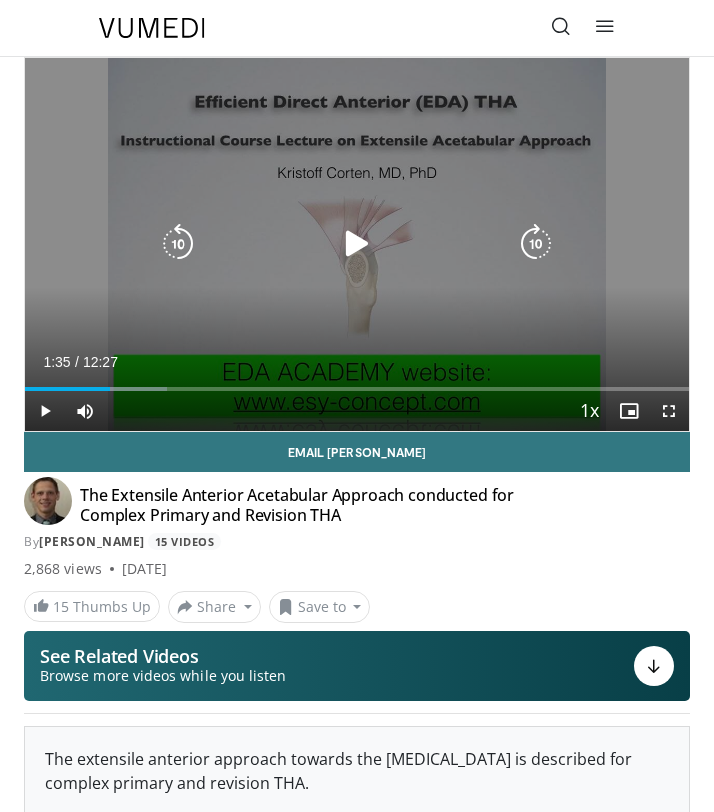 click at bounding box center [357, 244] 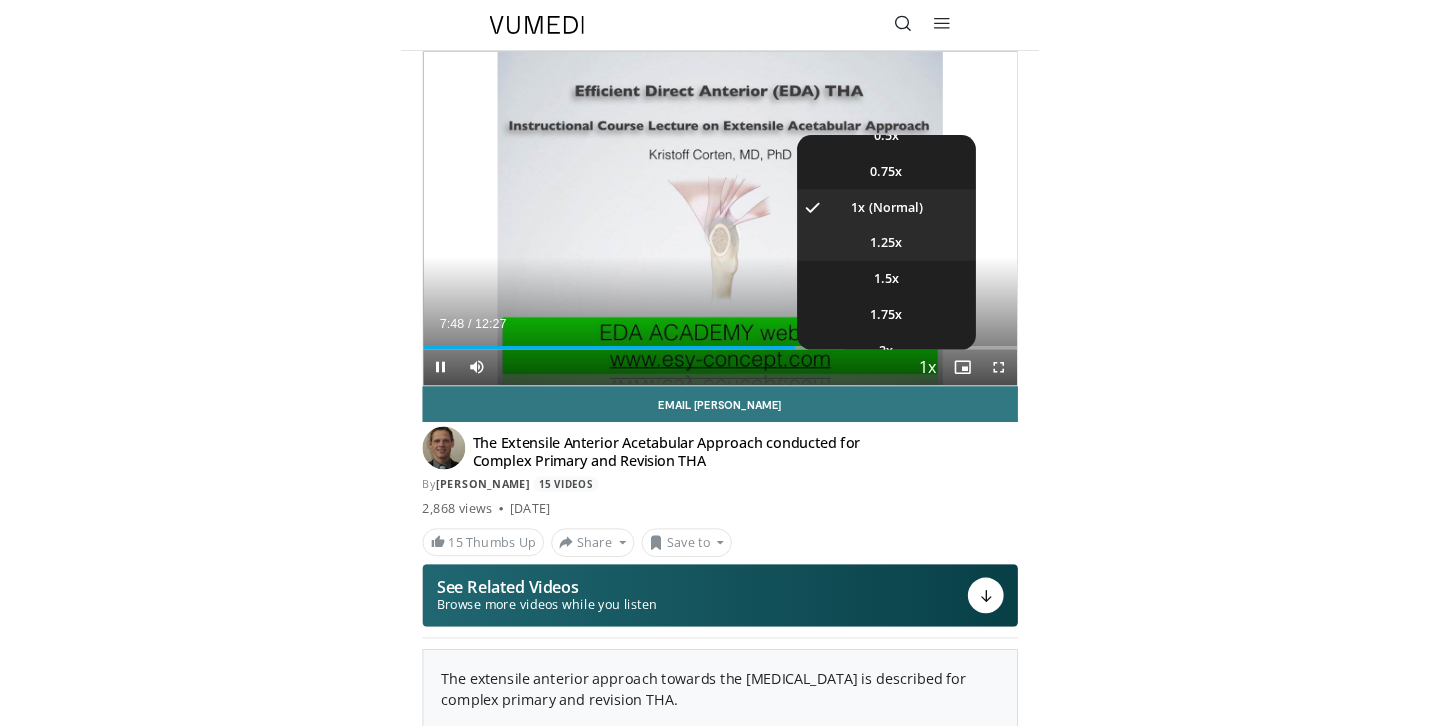 scroll, scrollTop: 68, scrollLeft: 0, axis: vertical 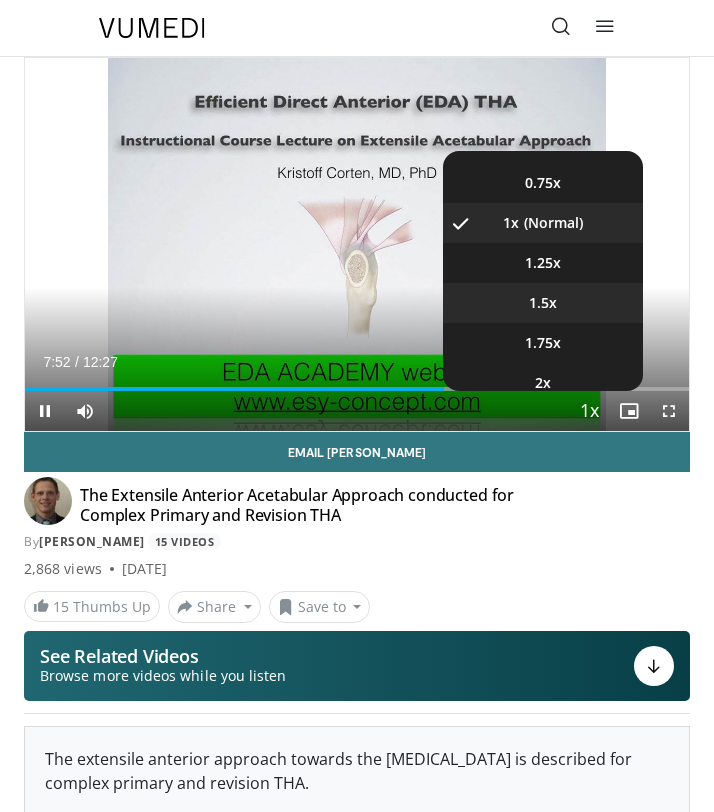 click on "1.5x" at bounding box center [543, 303] 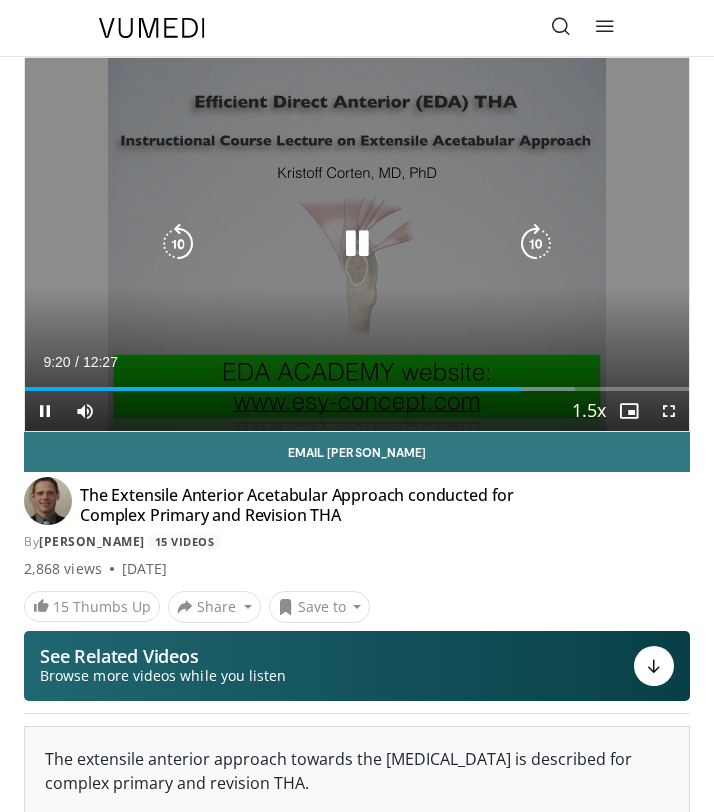 click on "10 seconds
Tap to unmute" at bounding box center [357, 244] 